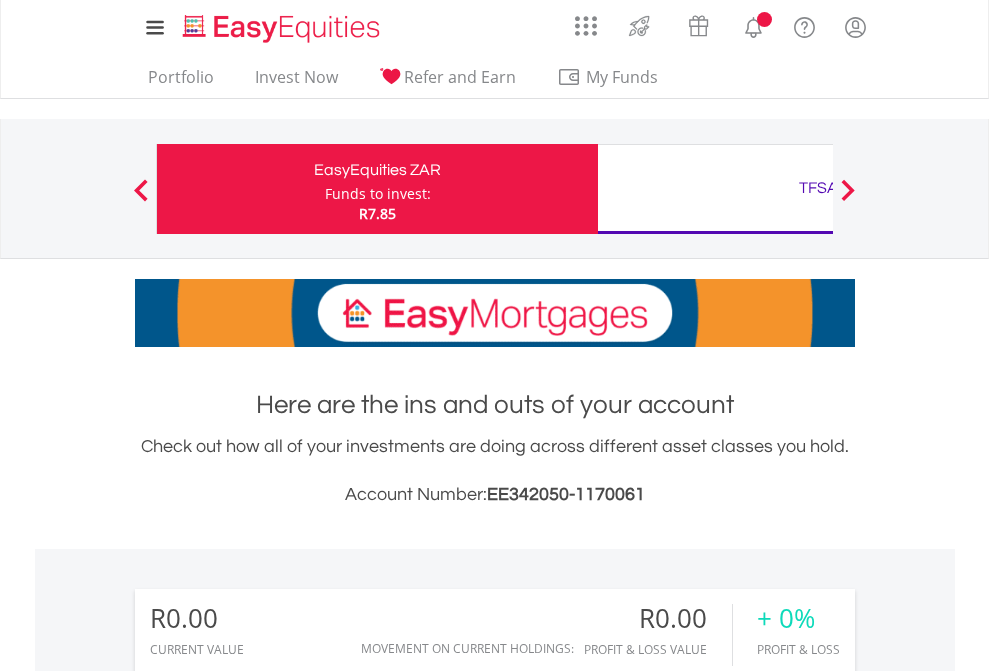 scroll, scrollTop: 0, scrollLeft: 0, axis: both 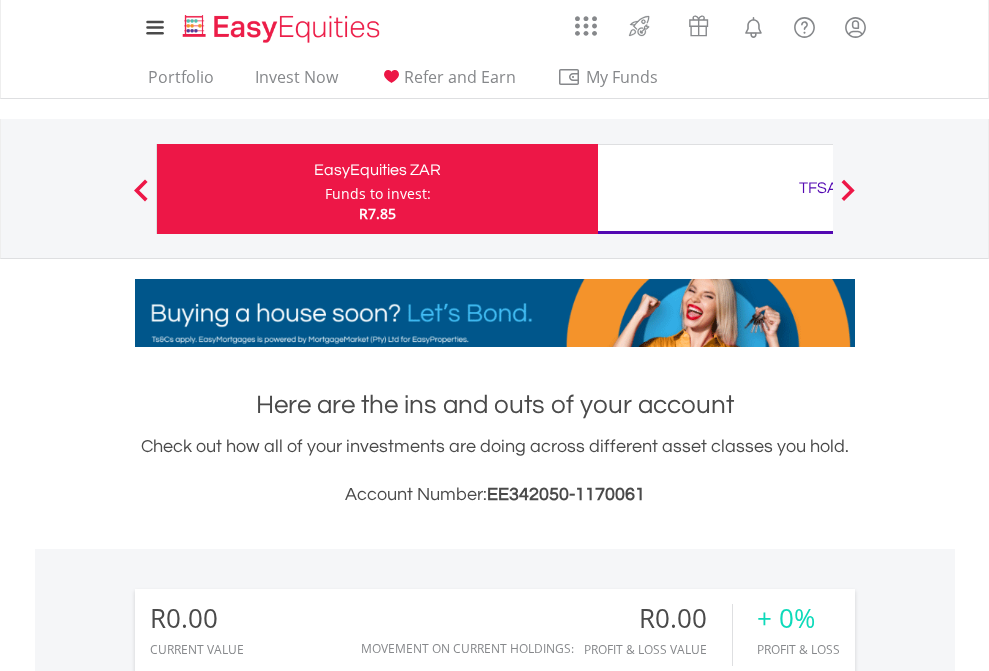 click on "Funds to invest:" at bounding box center (378, 194) 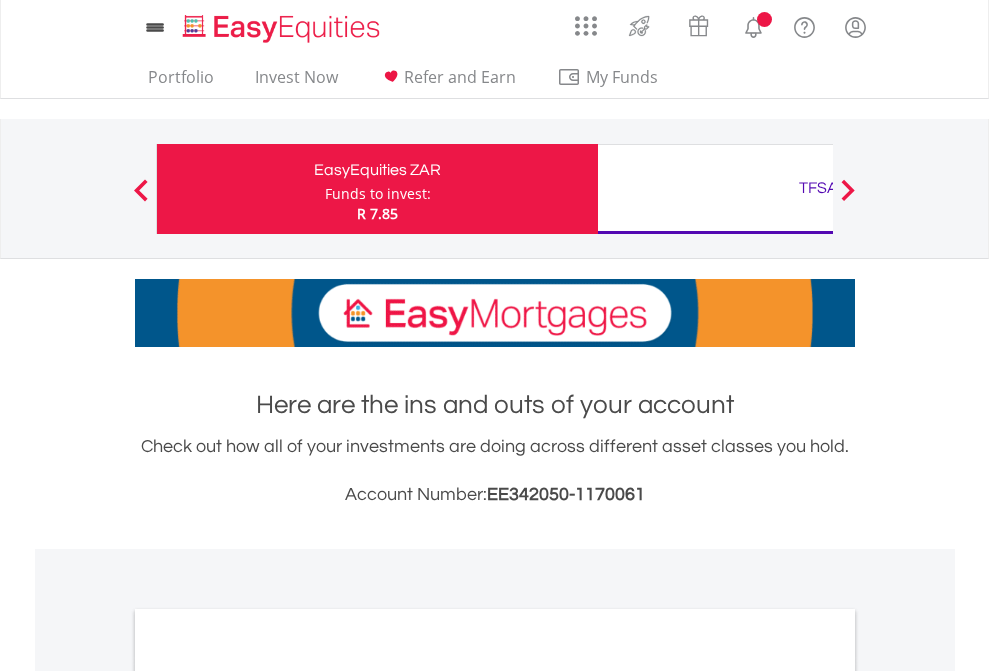 scroll, scrollTop: 0, scrollLeft: 0, axis: both 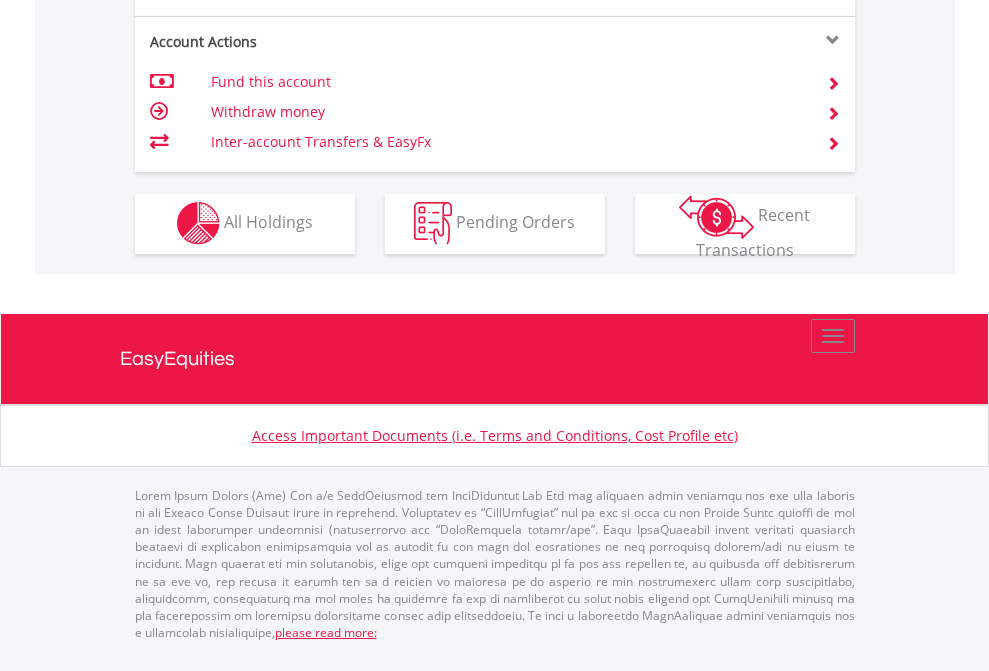 click on "Investment types" at bounding box center [706, -353] 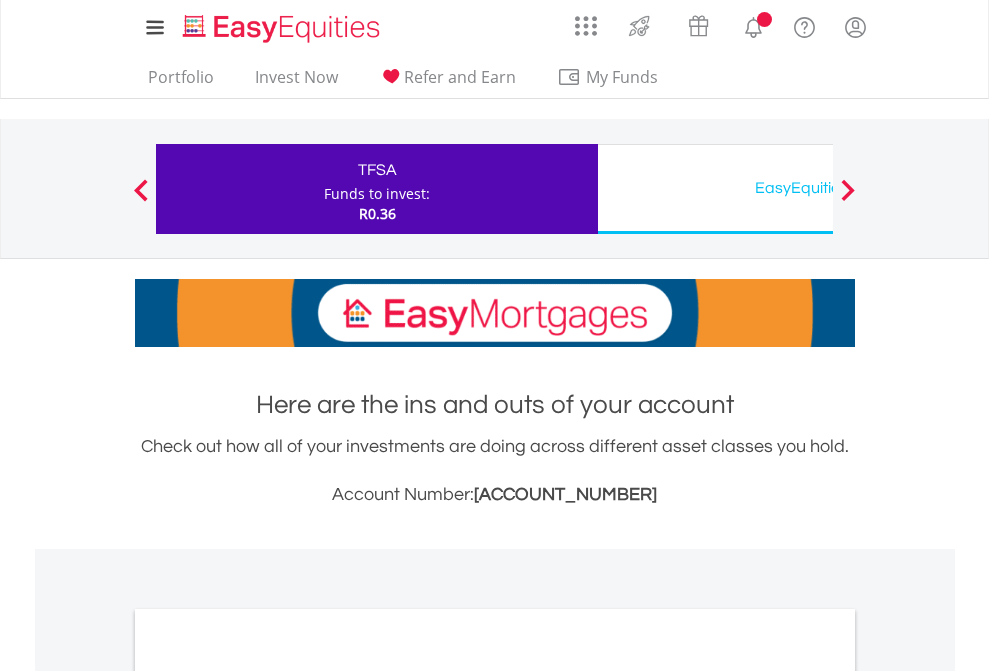 scroll, scrollTop: 0, scrollLeft: 0, axis: both 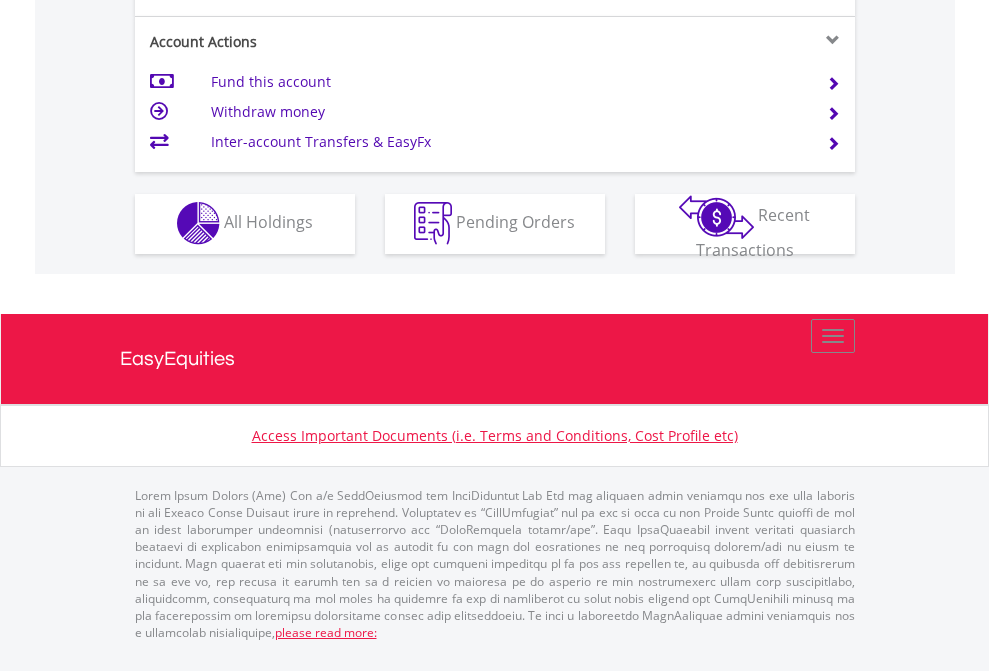 click on "Investment types" at bounding box center (706, -353) 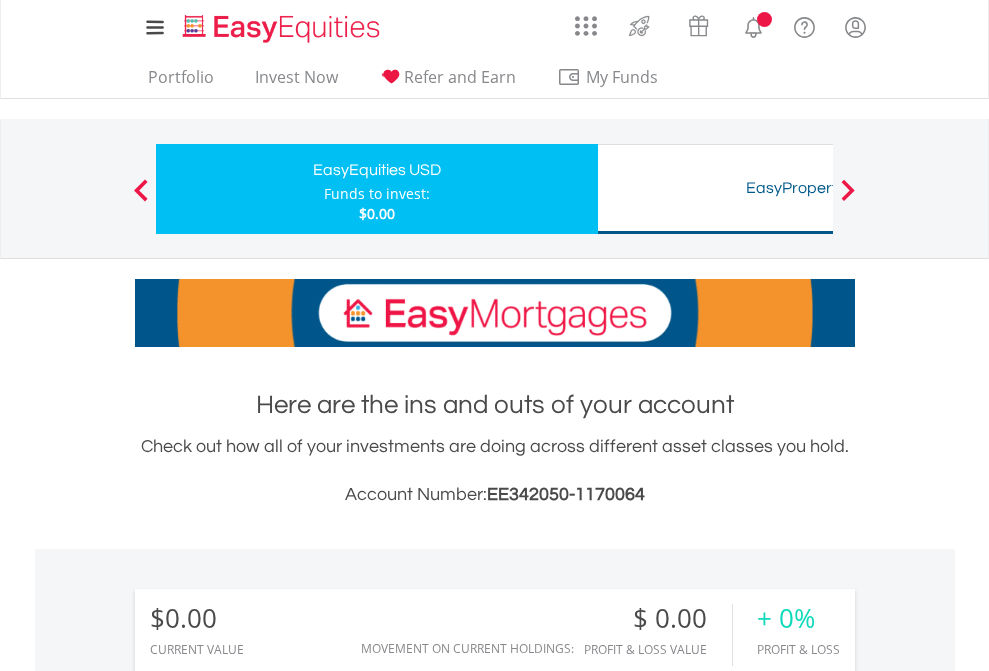 scroll, scrollTop: 0, scrollLeft: 0, axis: both 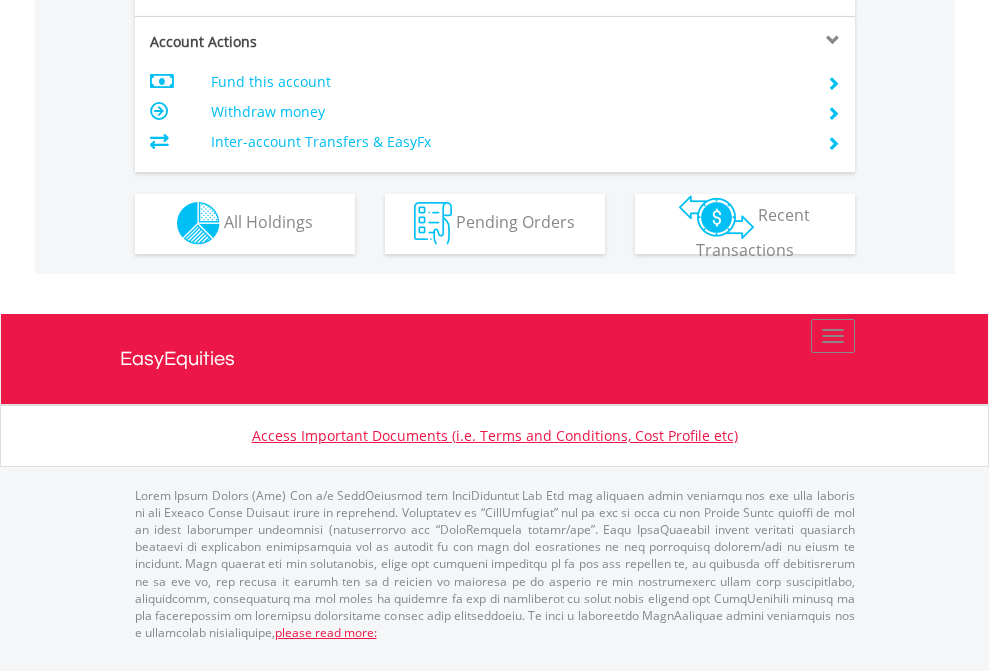 click on "Investment types" at bounding box center [706, -353] 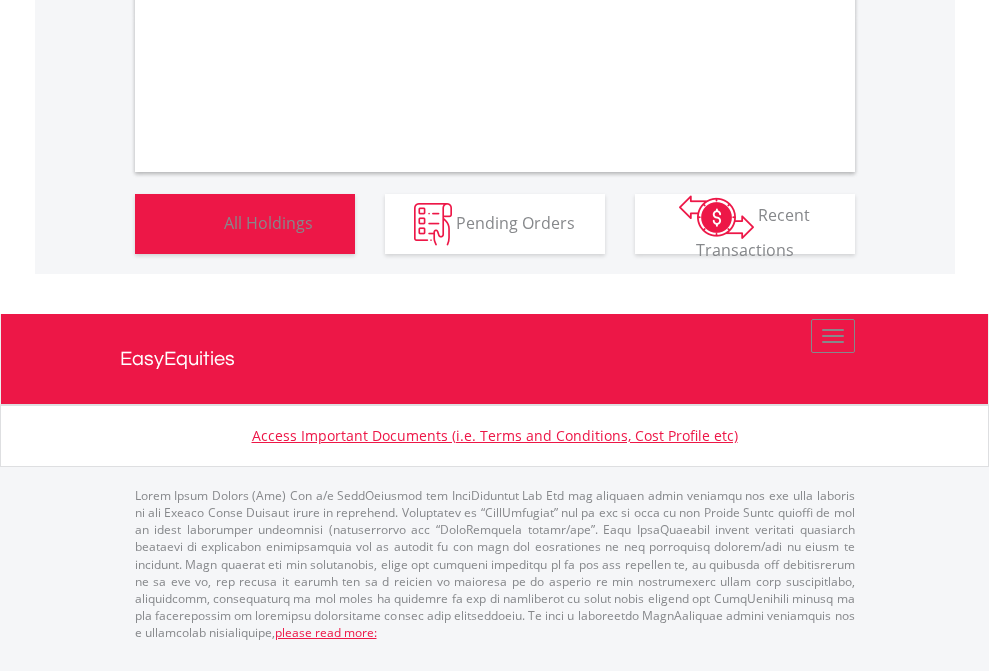 click on "All Holdings" at bounding box center (268, 222) 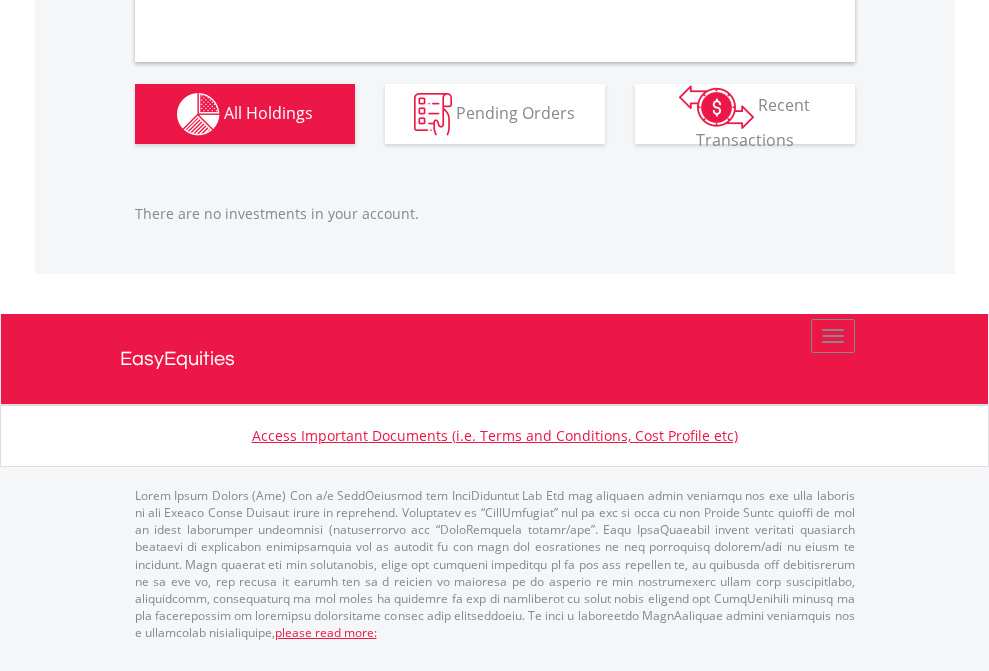 scroll, scrollTop: 1980, scrollLeft: 0, axis: vertical 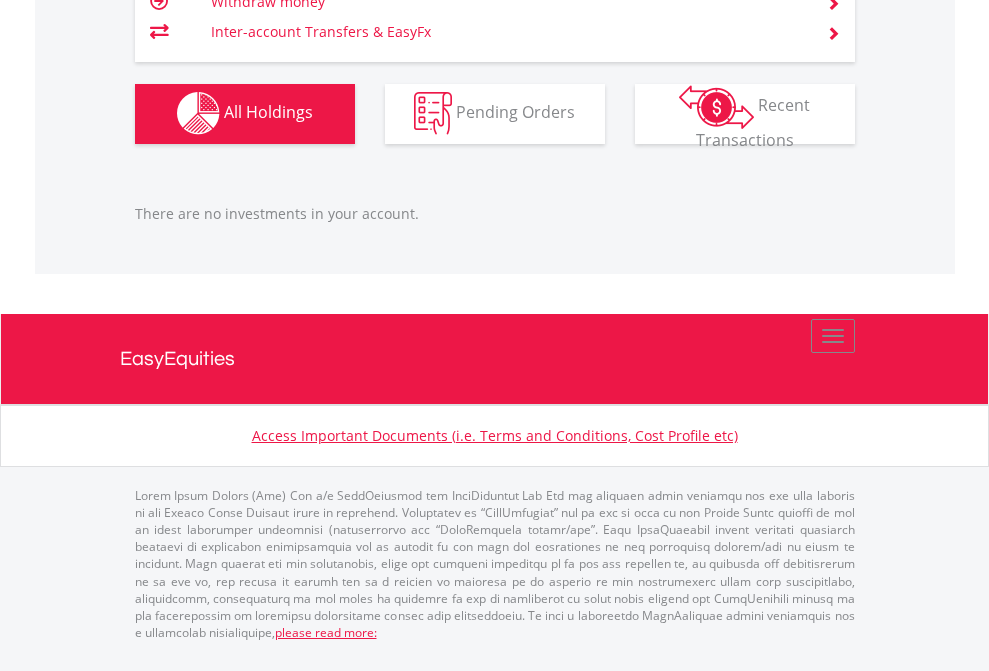 click on "TFSA" at bounding box center (818, -1142) 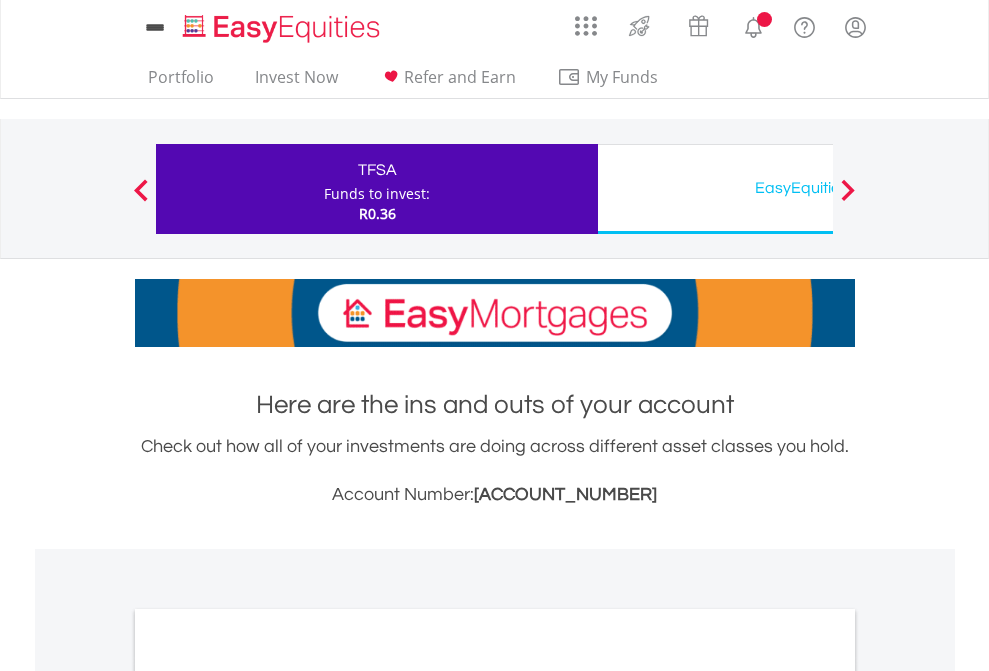 scroll, scrollTop: 0, scrollLeft: 0, axis: both 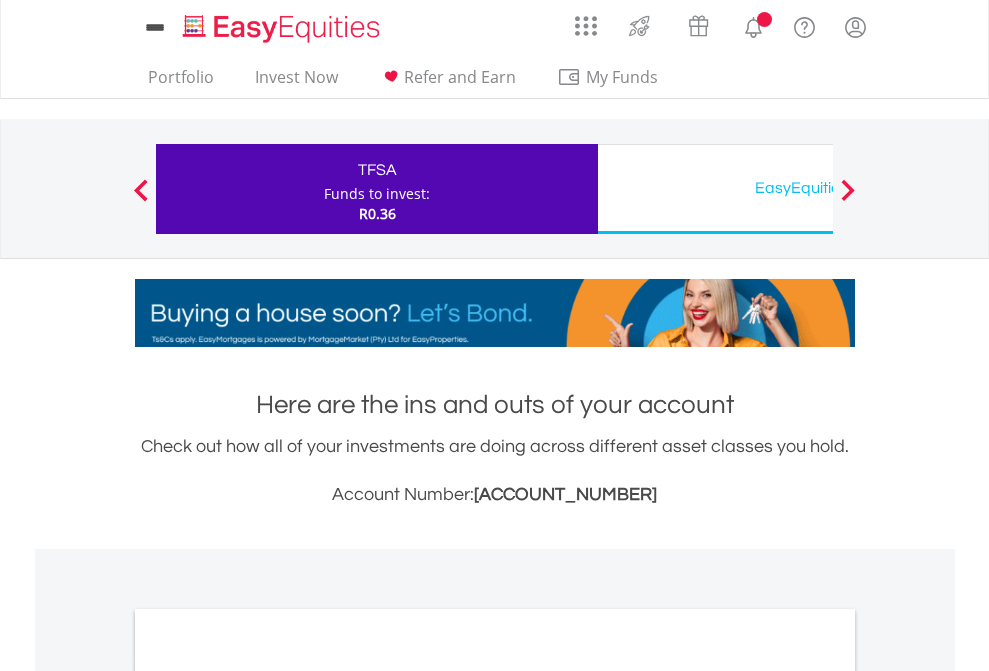 click on "All Holdings" at bounding box center (268, 1096) 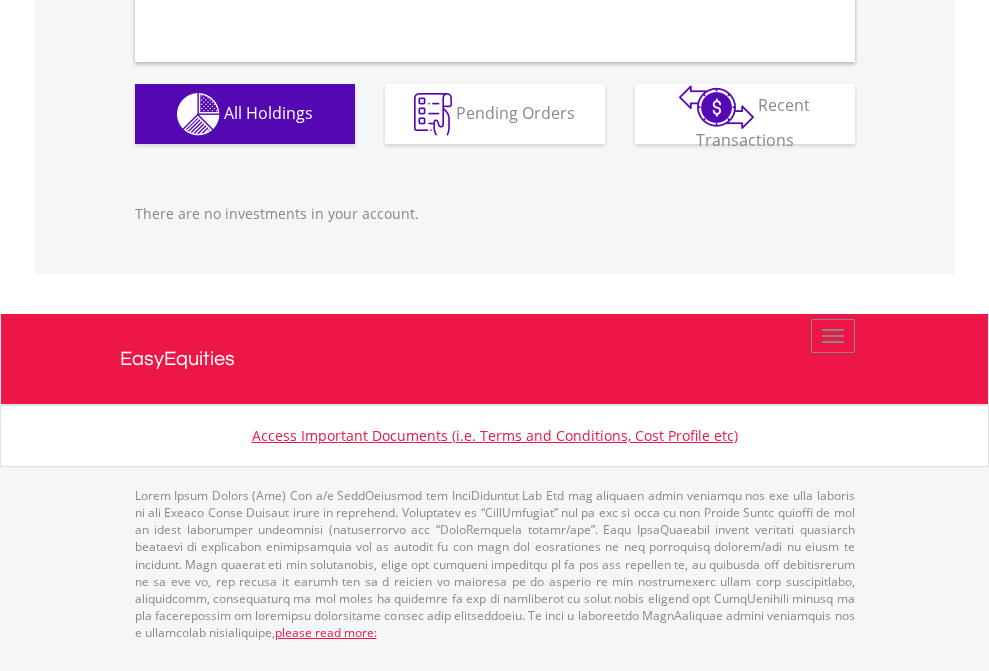 scroll, scrollTop: 1980, scrollLeft: 0, axis: vertical 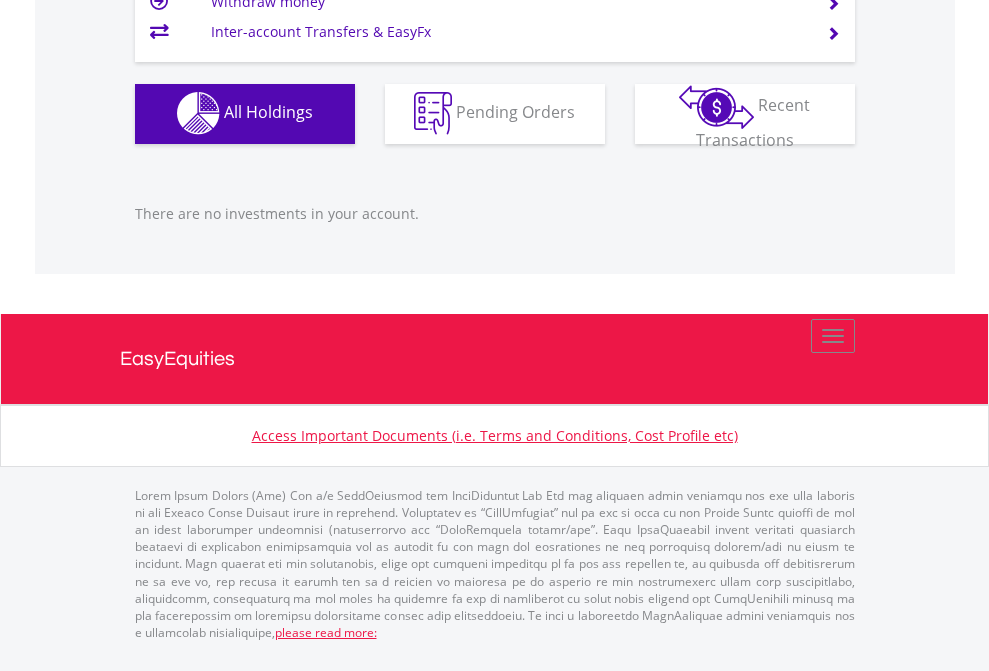 click on "EasyEquities USD" at bounding box center [818, -1142] 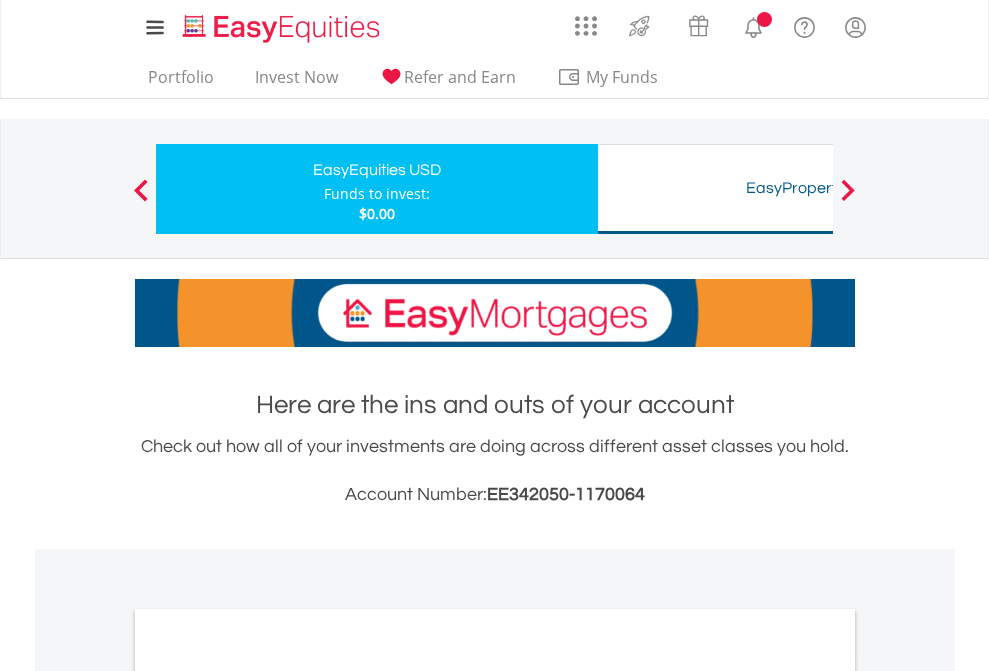 scroll, scrollTop: 0, scrollLeft: 0, axis: both 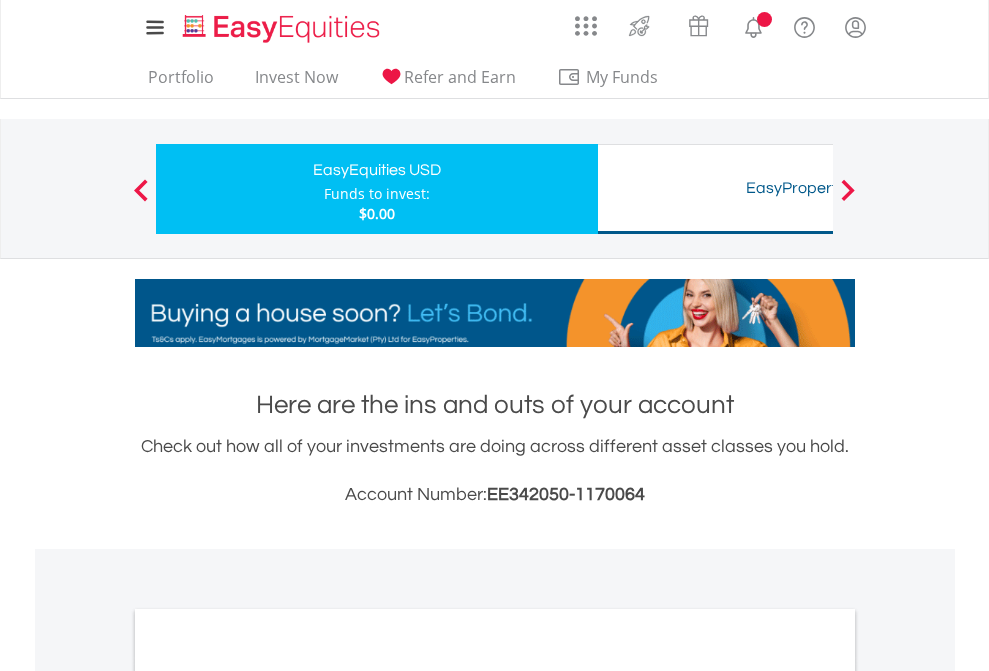 click on "All Holdings" at bounding box center (268, 1096) 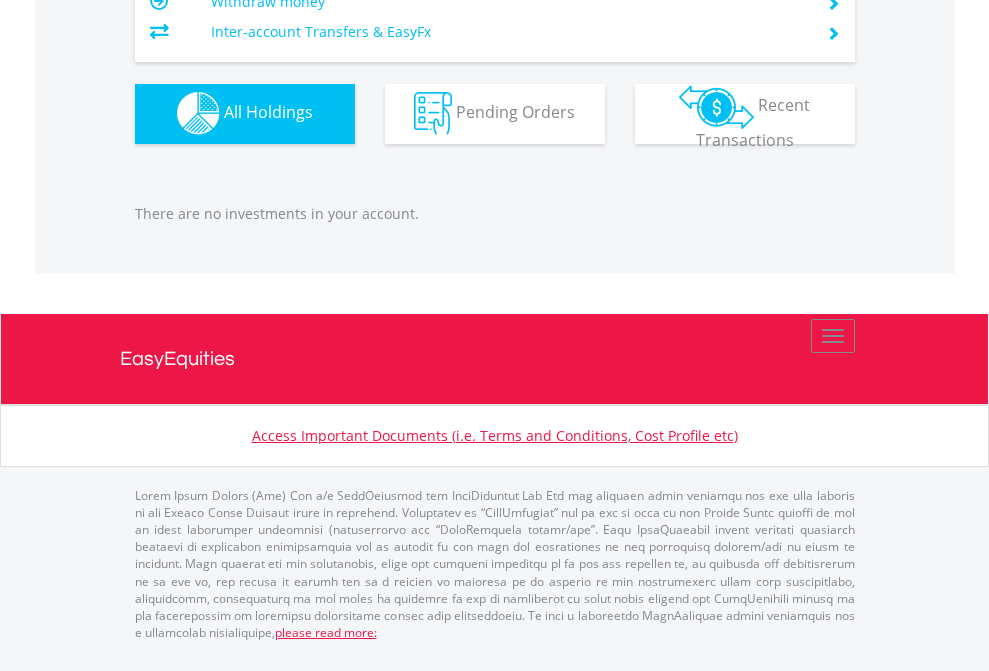 scroll, scrollTop: 1980, scrollLeft: 0, axis: vertical 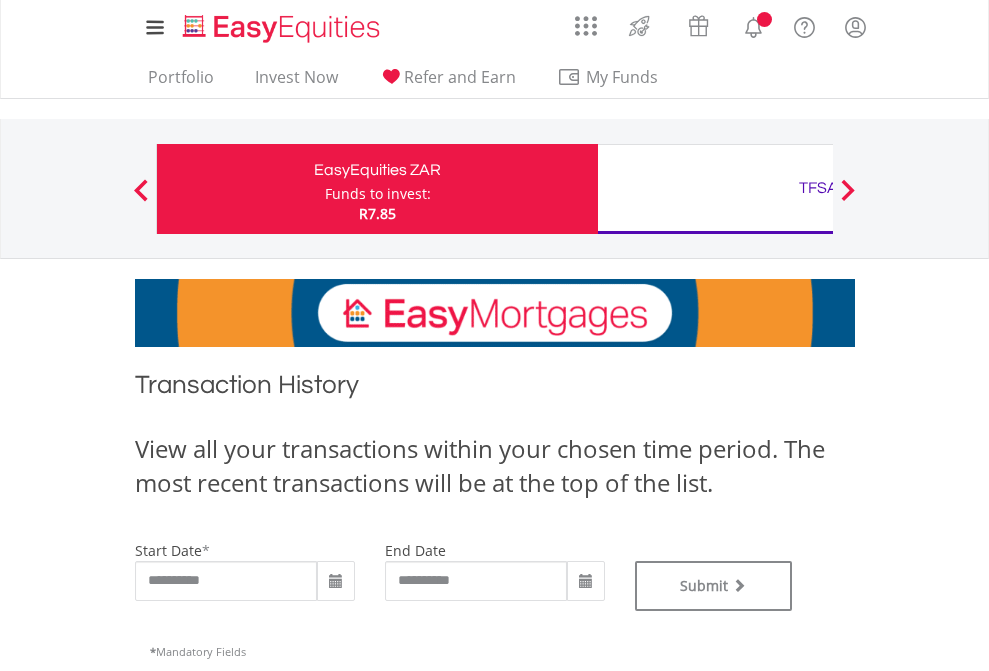 type on "**********" 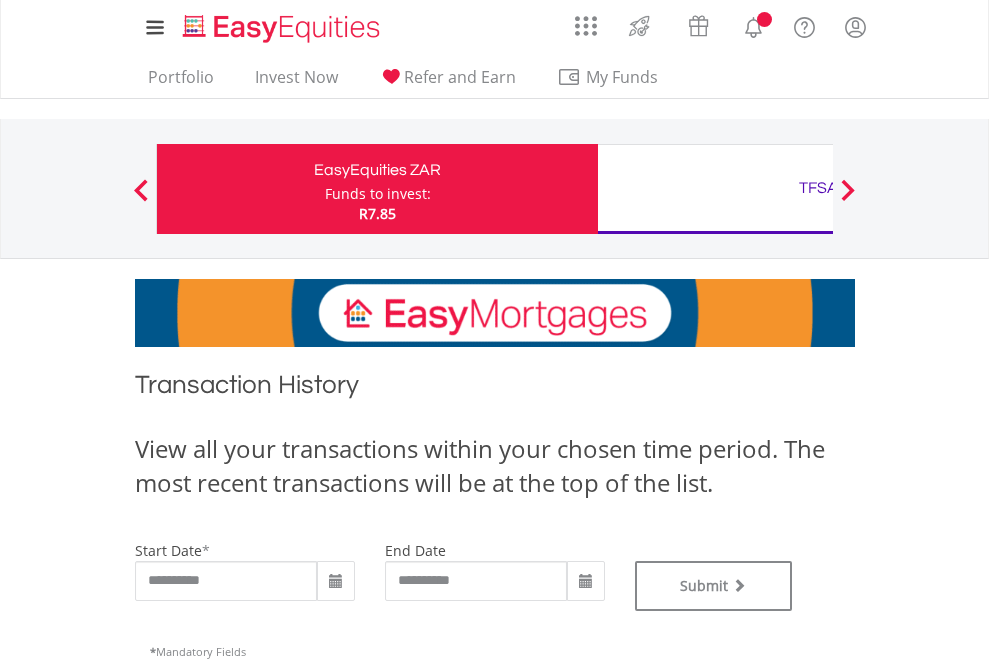 scroll, scrollTop: 0, scrollLeft: 0, axis: both 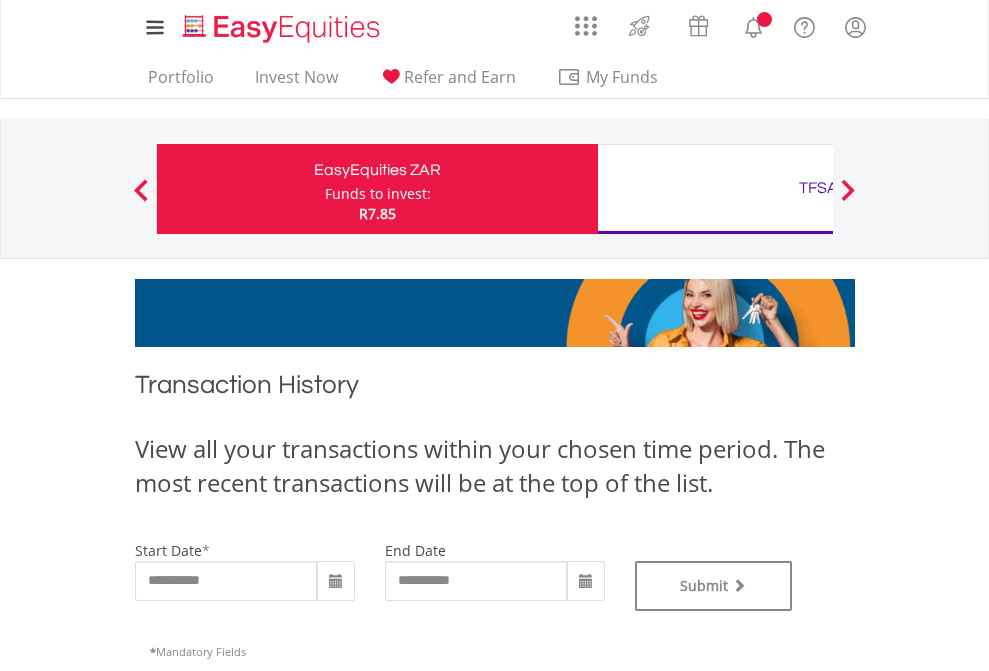 type on "**********" 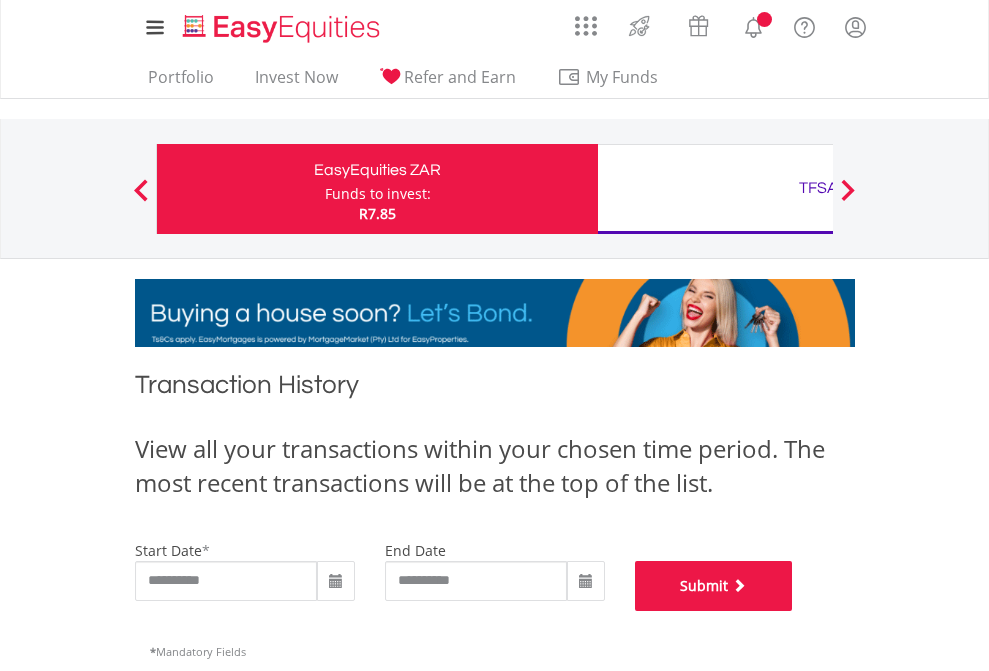 click on "Submit" at bounding box center [714, 586] 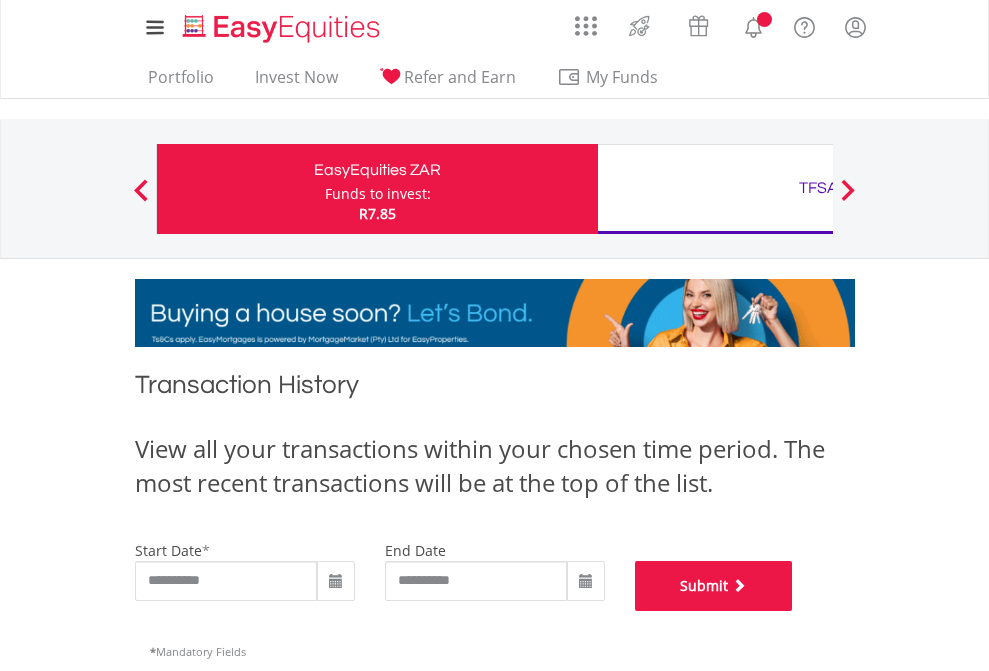 scroll, scrollTop: 811, scrollLeft: 0, axis: vertical 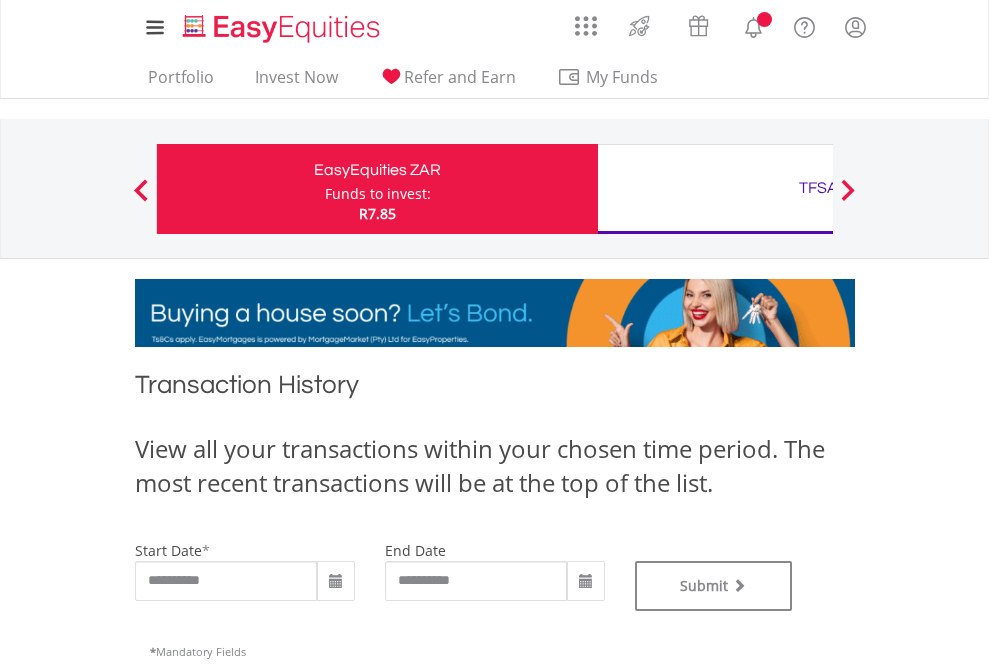 click on "TFSA" at bounding box center [818, 188] 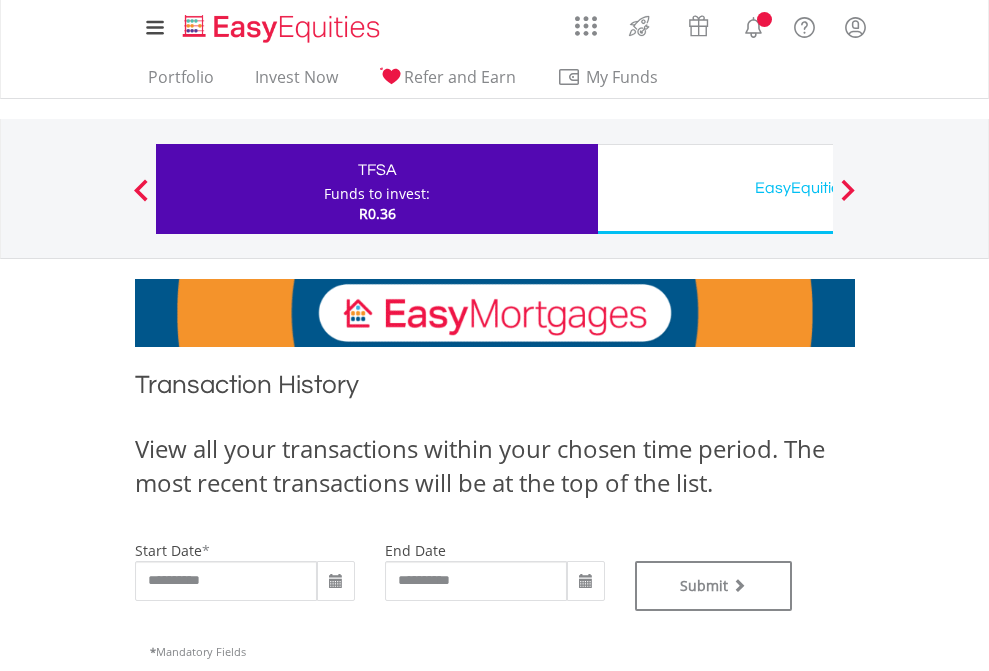 scroll, scrollTop: 0, scrollLeft: 0, axis: both 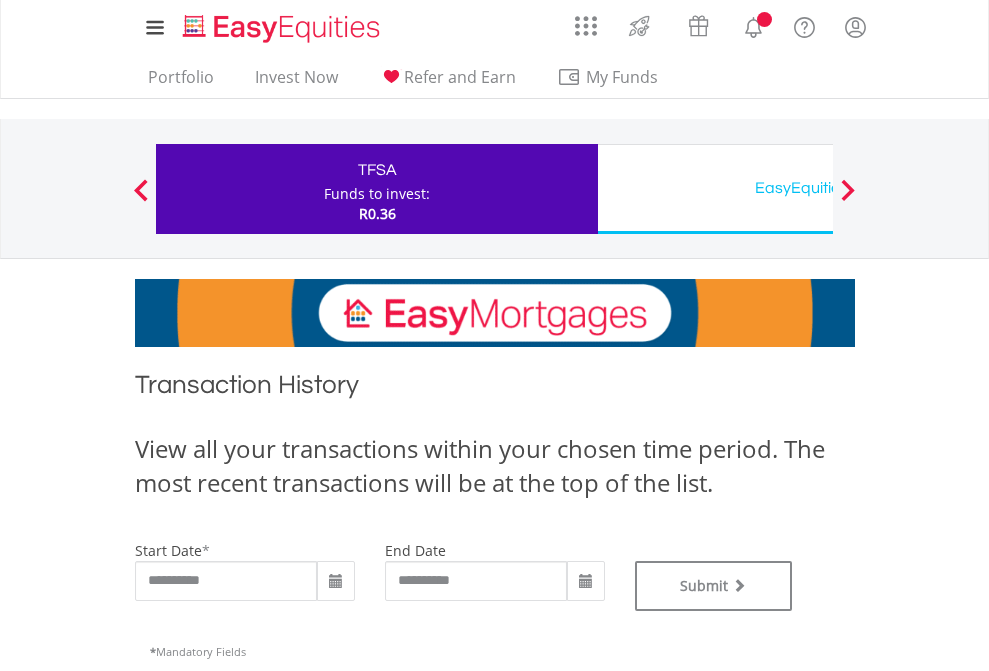type on "**********" 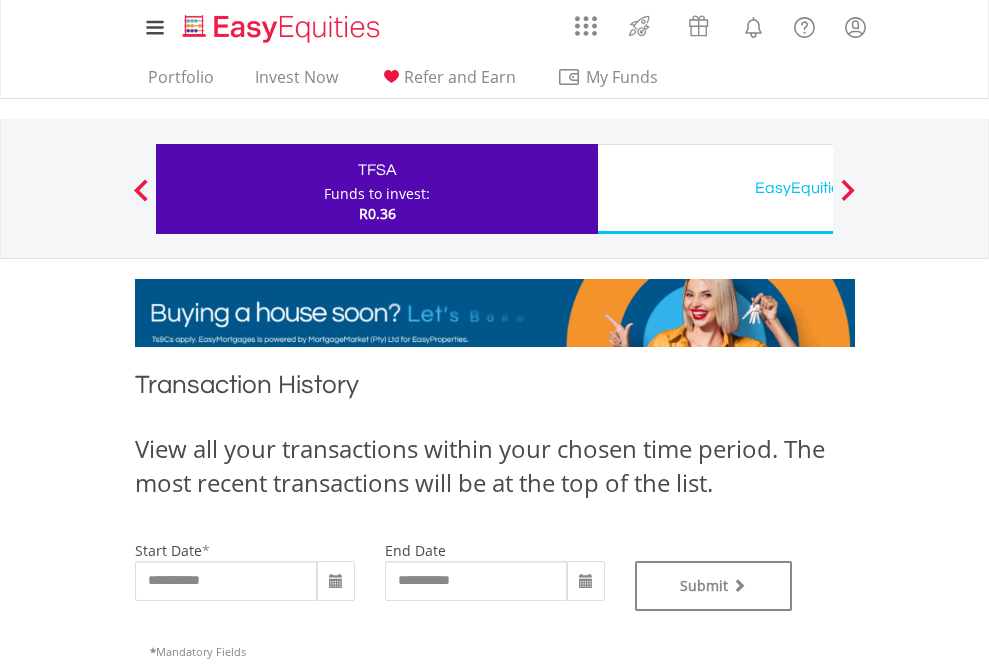 type on "**********" 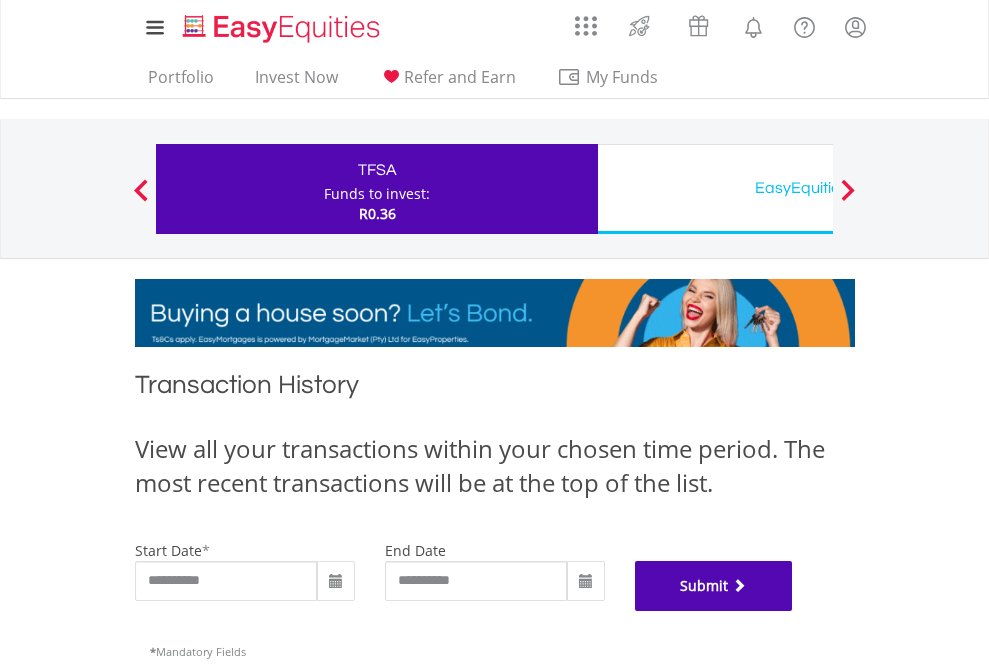 click on "Submit" at bounding box center [714, 586] 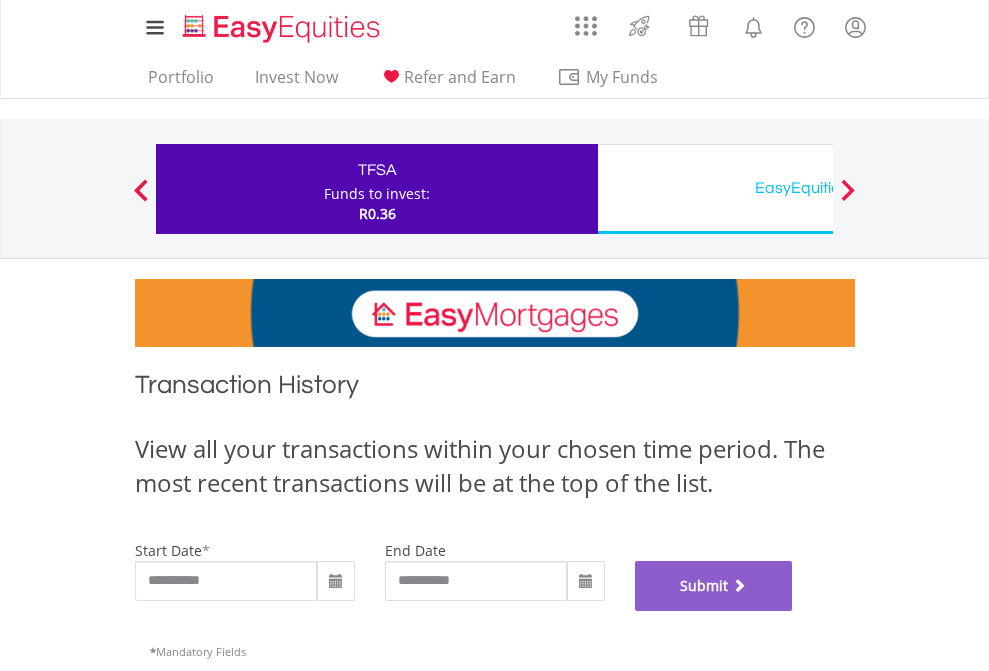 scroll, scrollTop: 811, scrollLeft: 0, axis: vertical 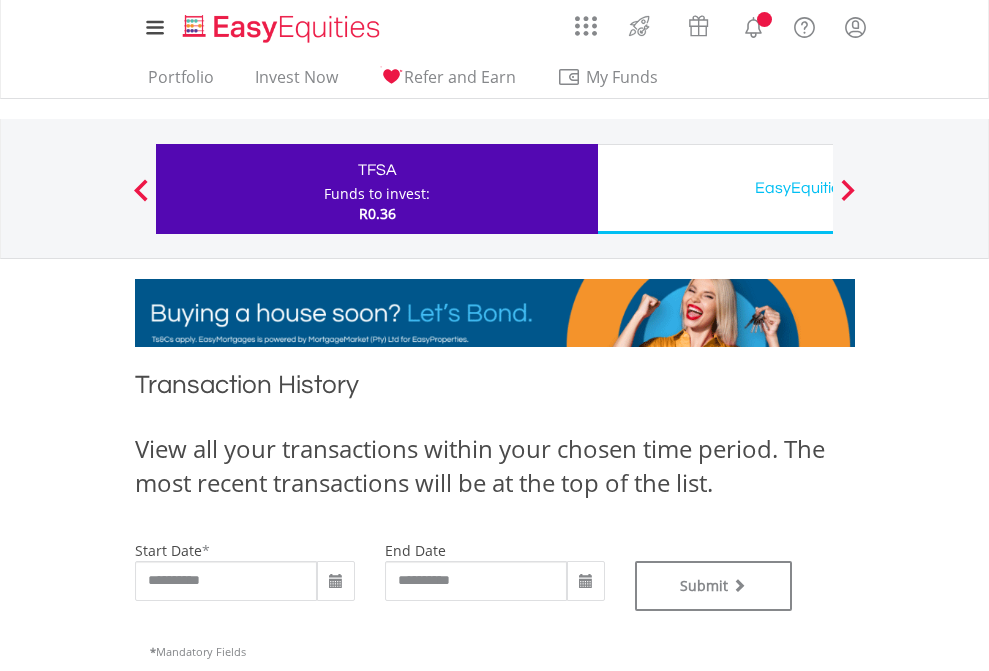 click on "EasyEquities USD" at bounding box center [818, 188] 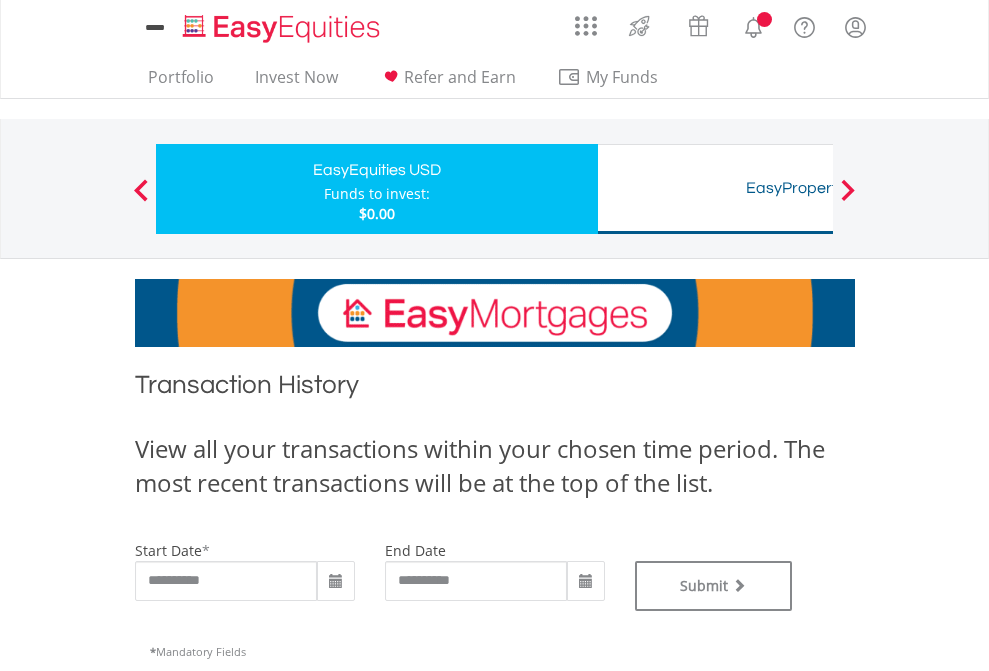 scroll, scrollTop: 0, scrollLeft: 0, axis: both 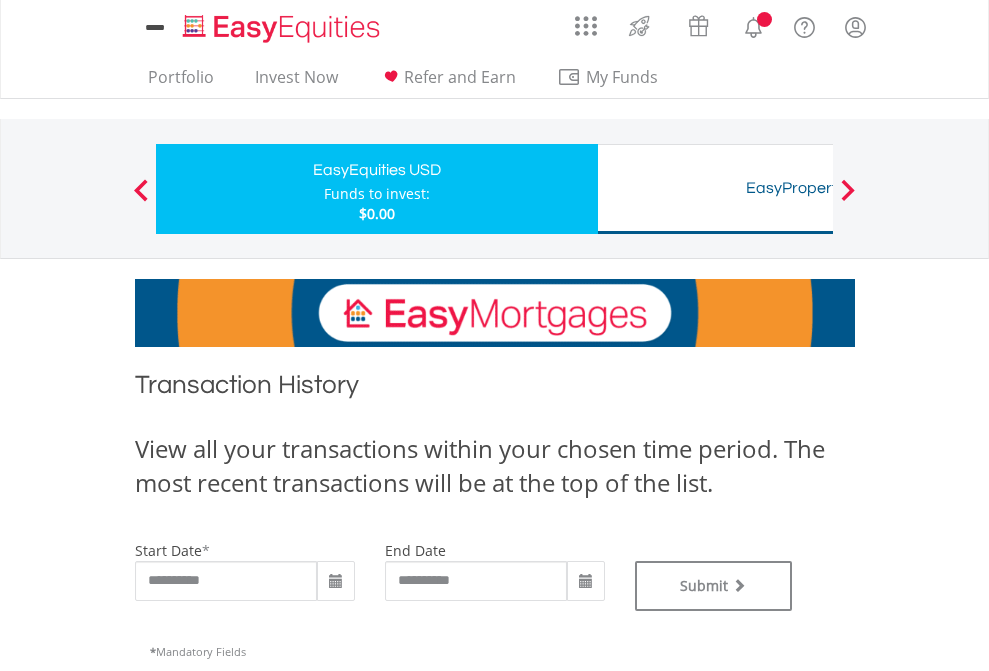 type on "**********" 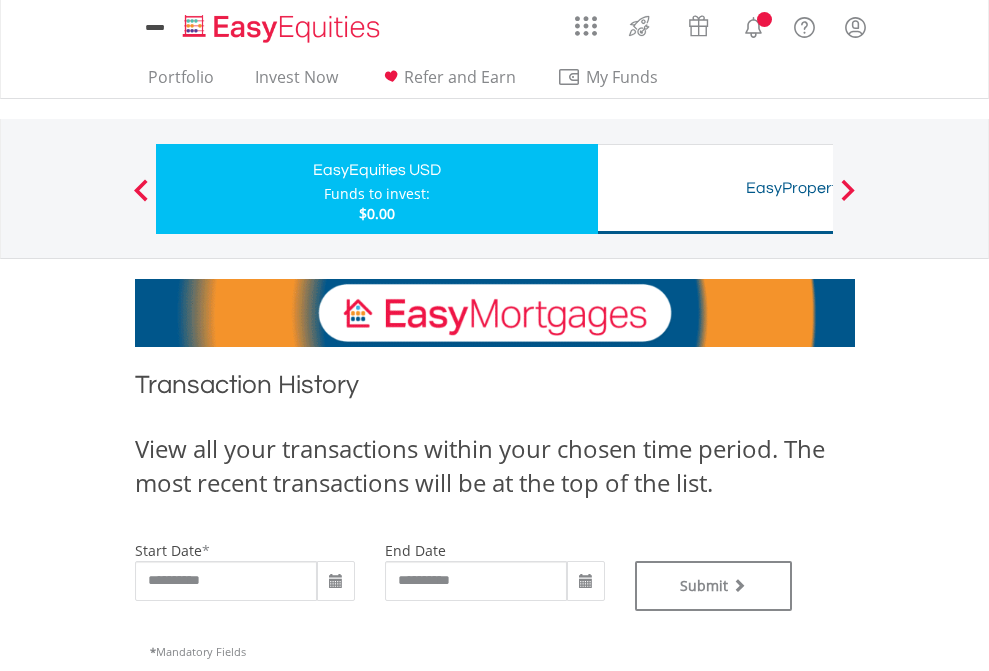 type on "**********" 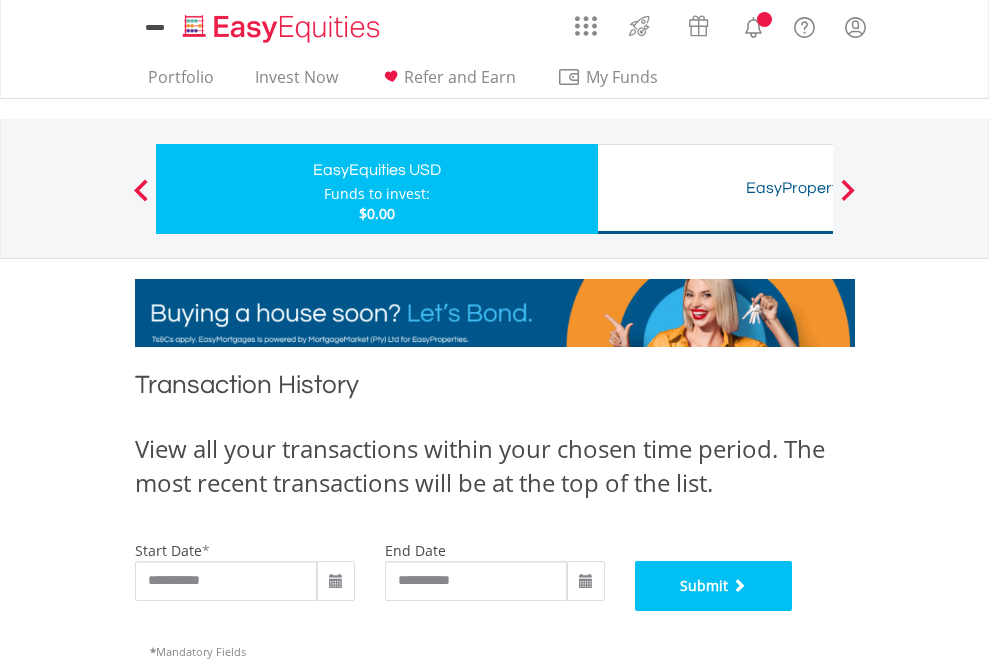 click on "Submit" at bounding box center (714, 586) 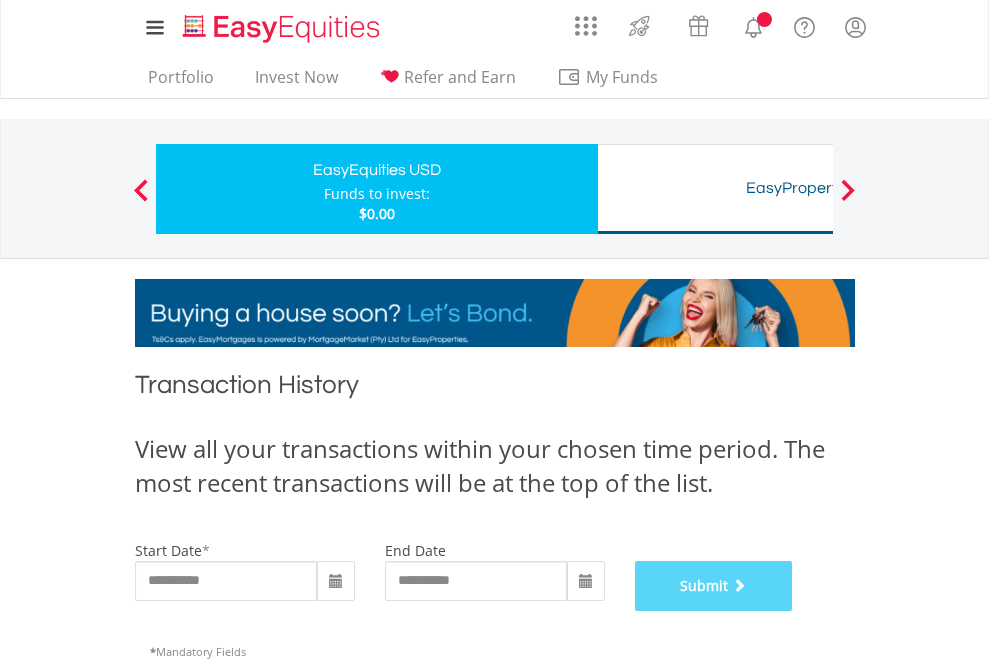 scroll, scrollTop: 811, scrollLeft: 0, axis: vertical 